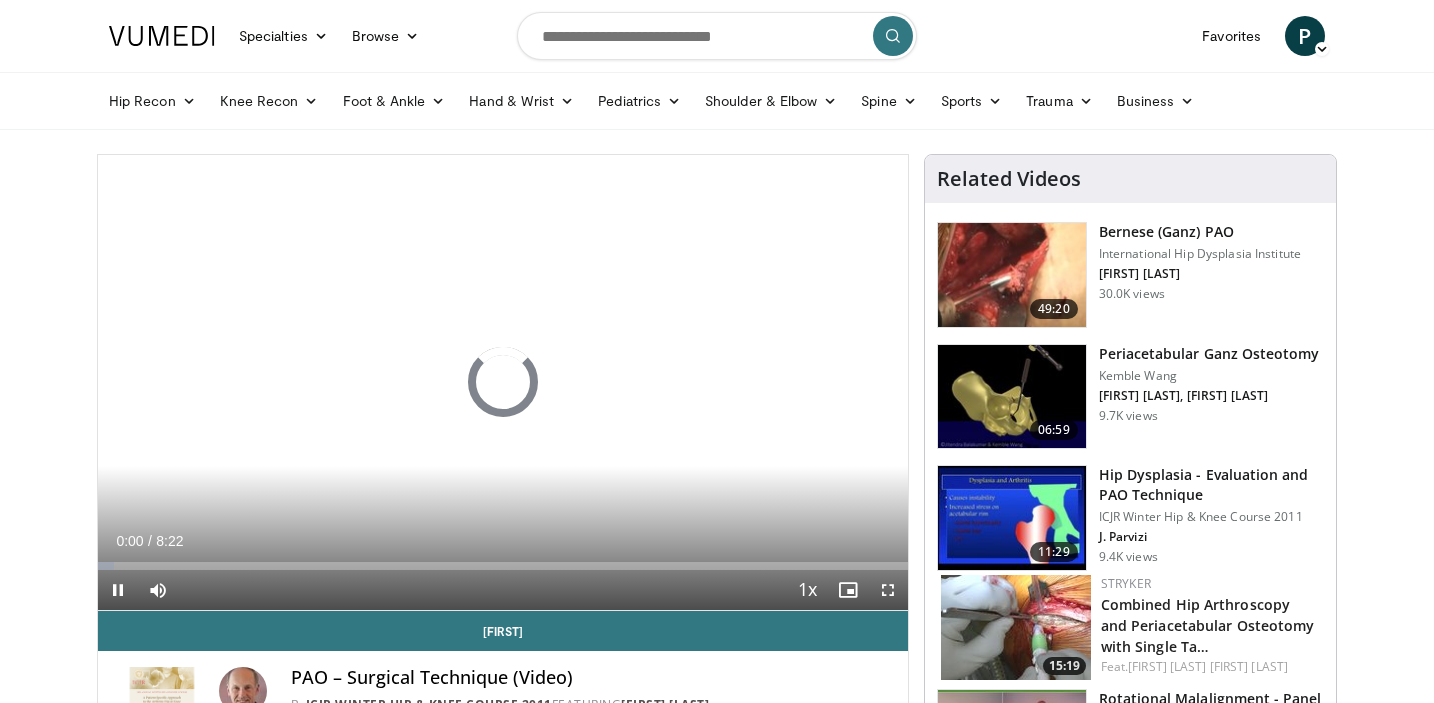 scroll, scrollTop: 0, scrollLeft: 0, axis: both 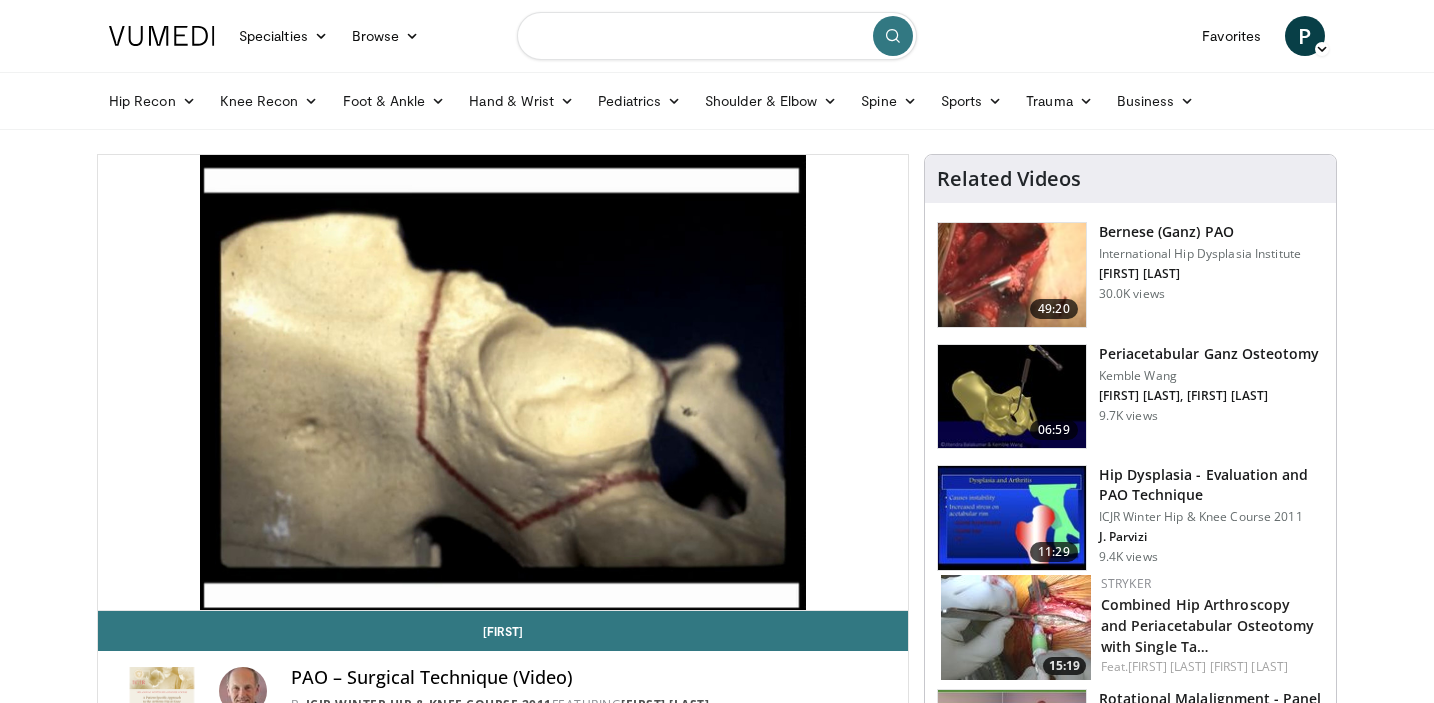 click at bounding box center (717, 36) 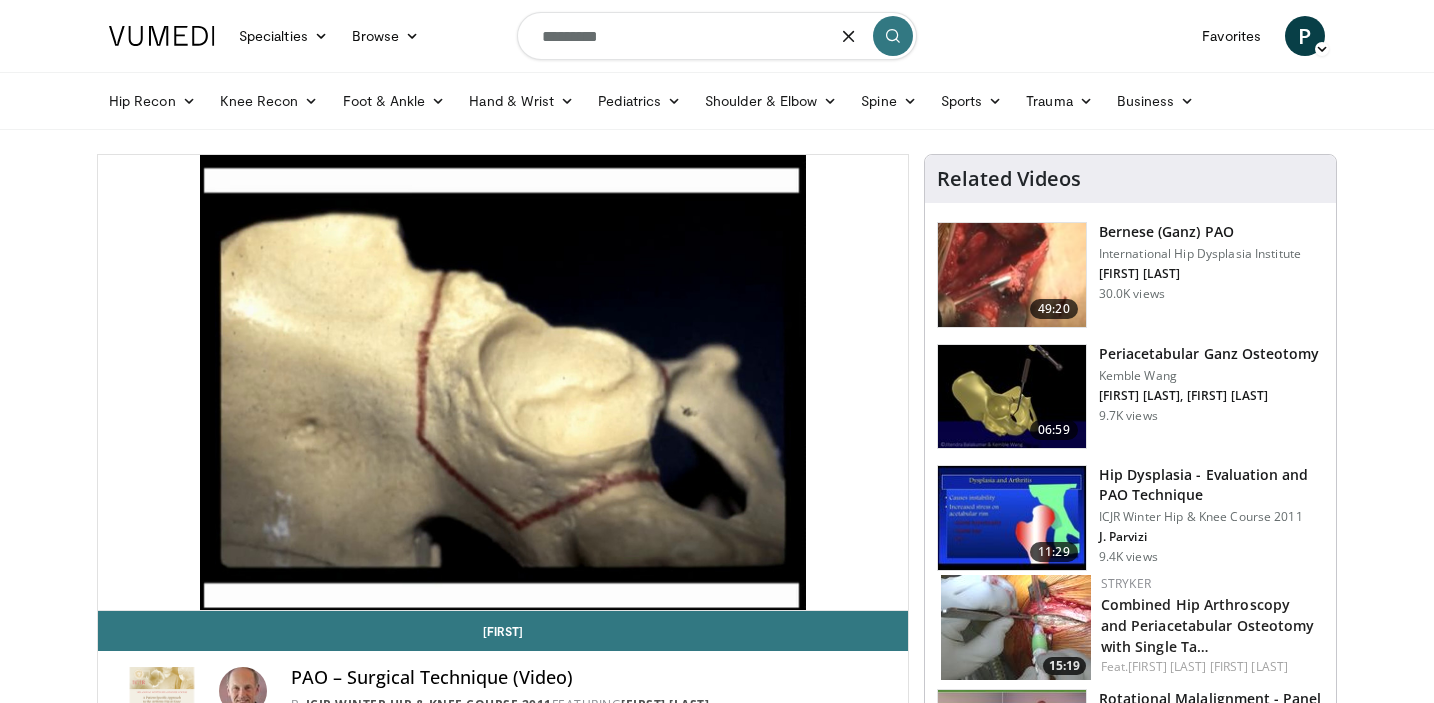 type on "*********" 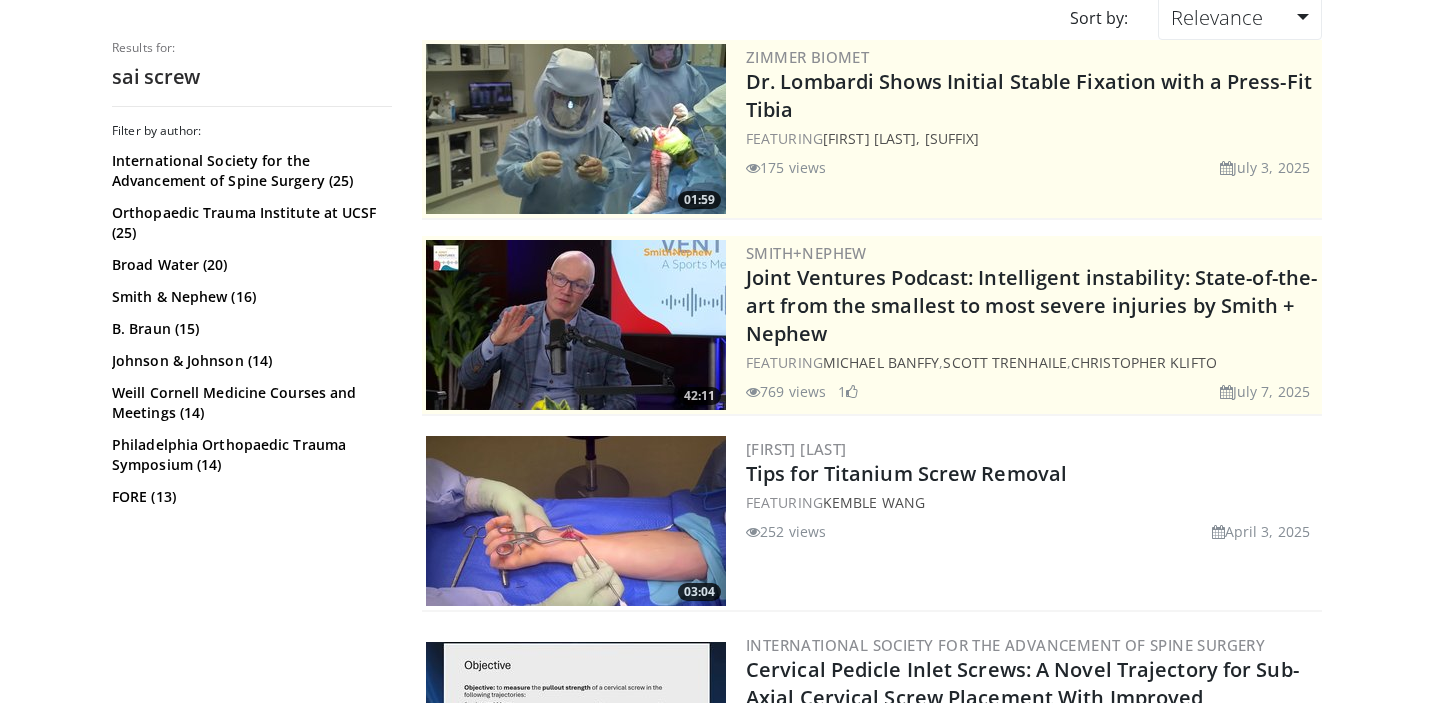 scroll, scrollTop: 0, scrollLeft: 0, axis: both 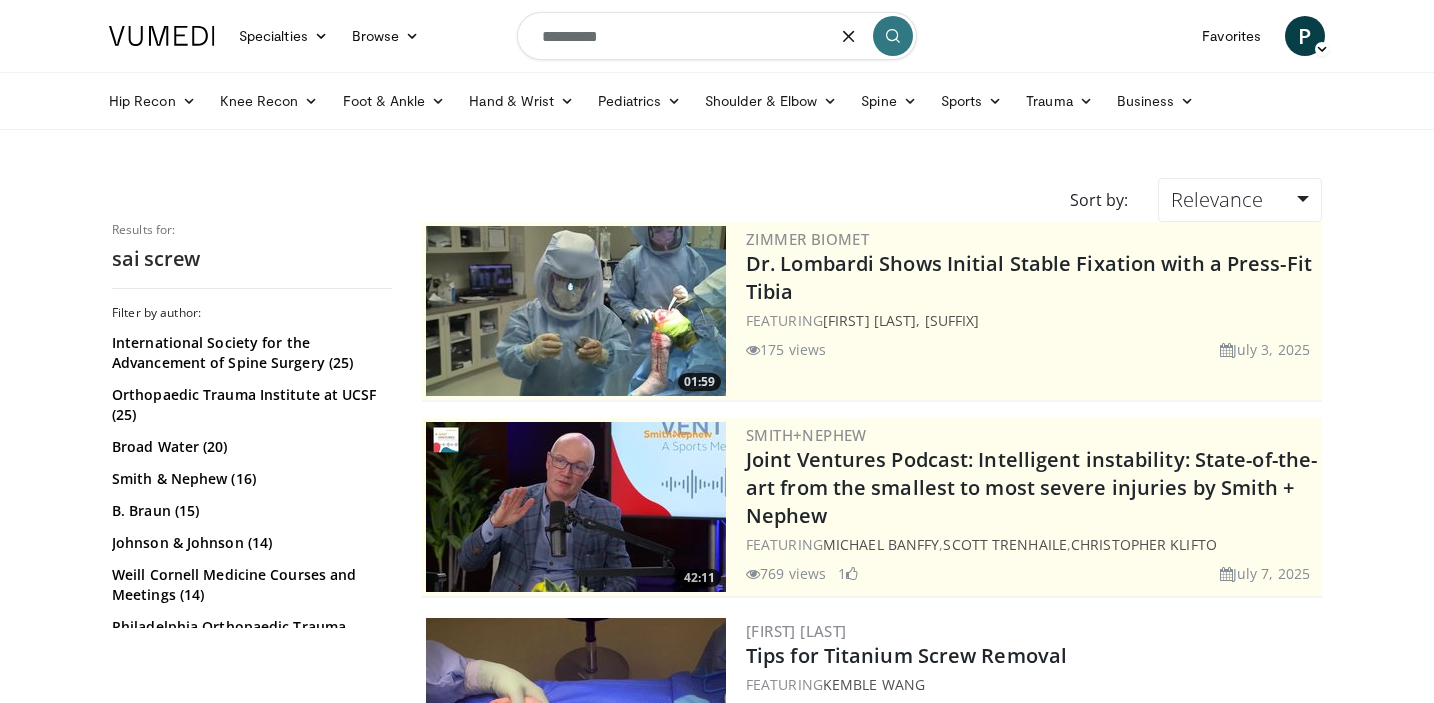 drag, startPoint x: 621, startPoint y: 40, endPoint x: 568, endPoint y: 37, distance: 53.08484 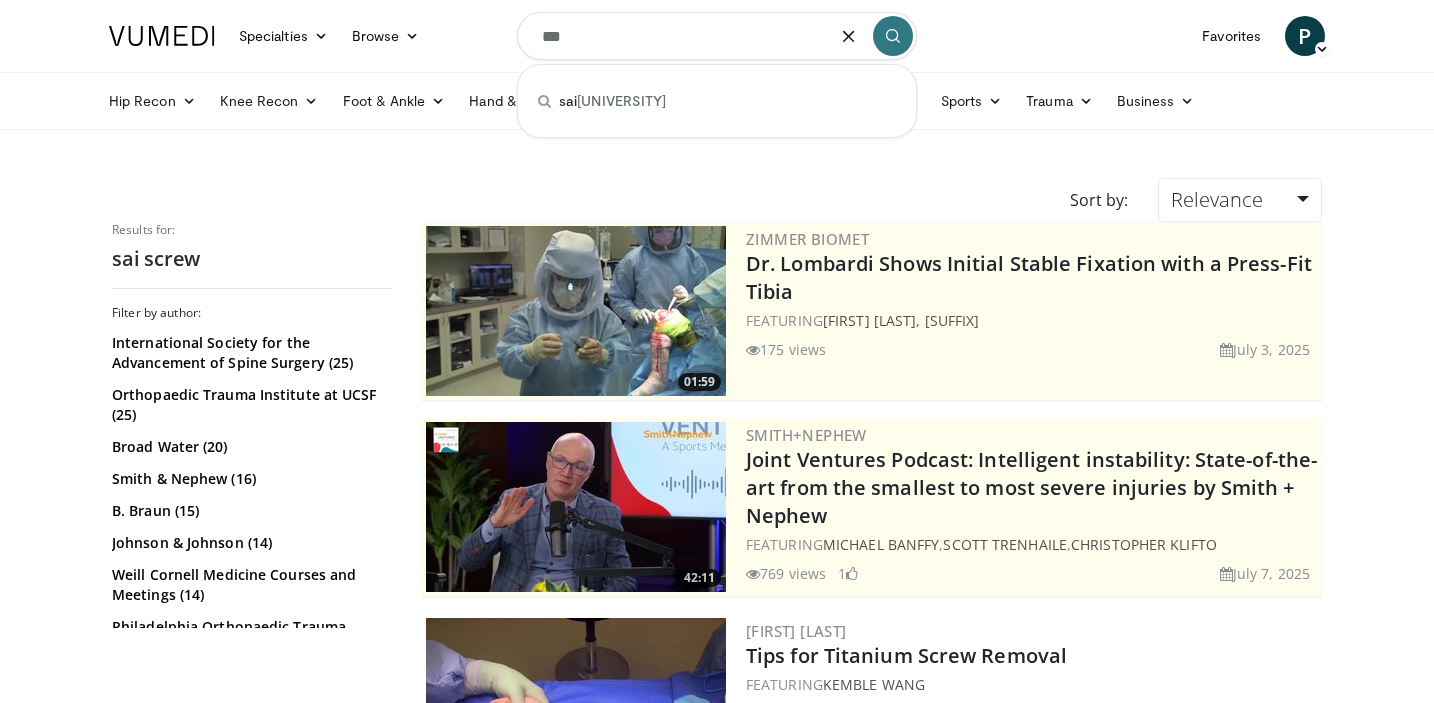 type on "***" 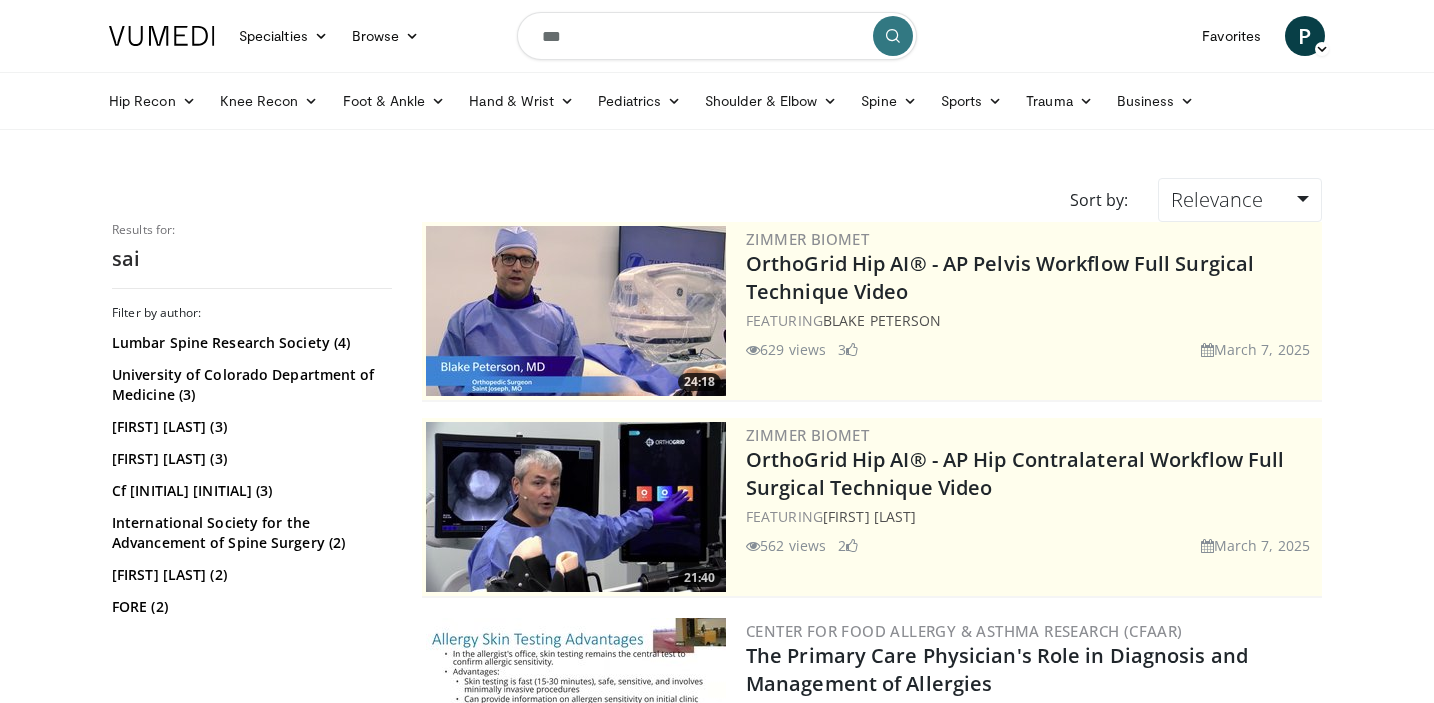 scroll, scrollTop: 0, scrollLeft: 0, axis: both 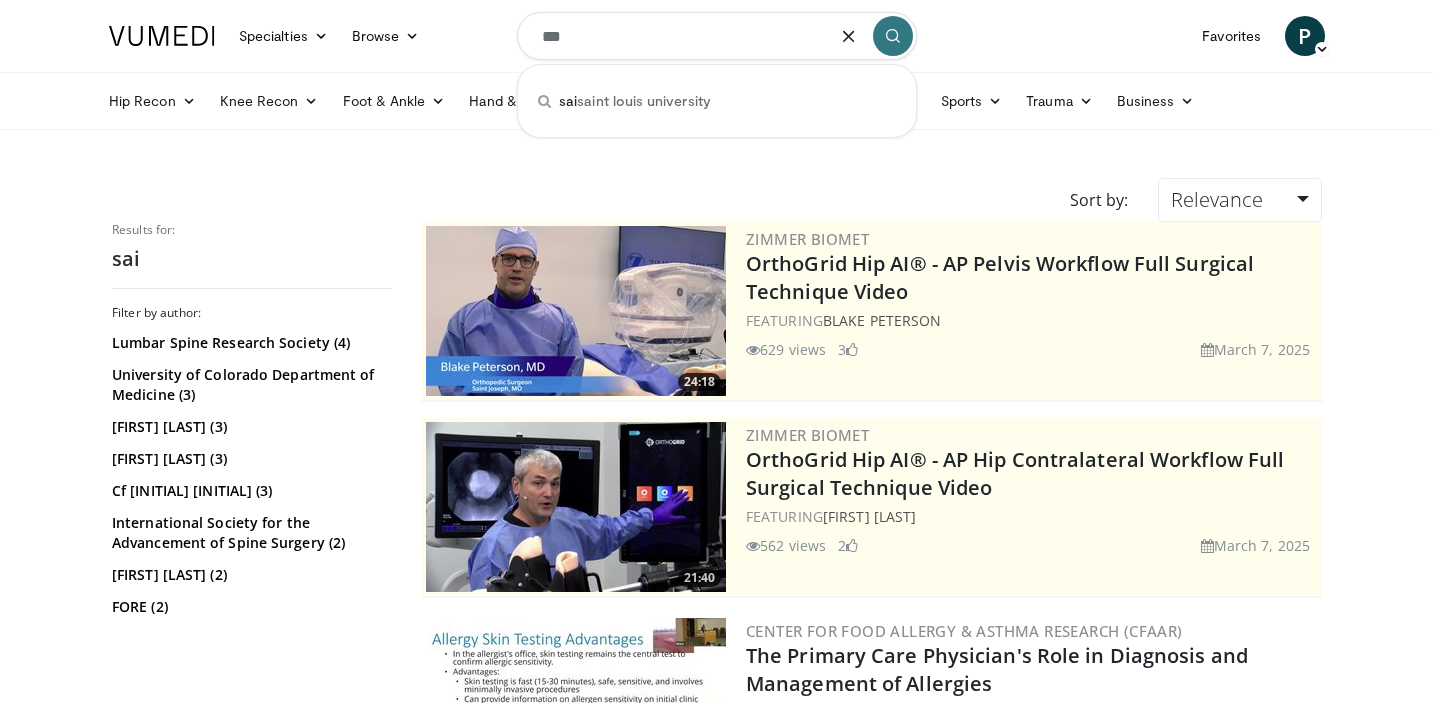 drag, startPoint x: 629, startPoint y: 41, endPoint x: 510, endPoint y: 31, distance: 119.419426 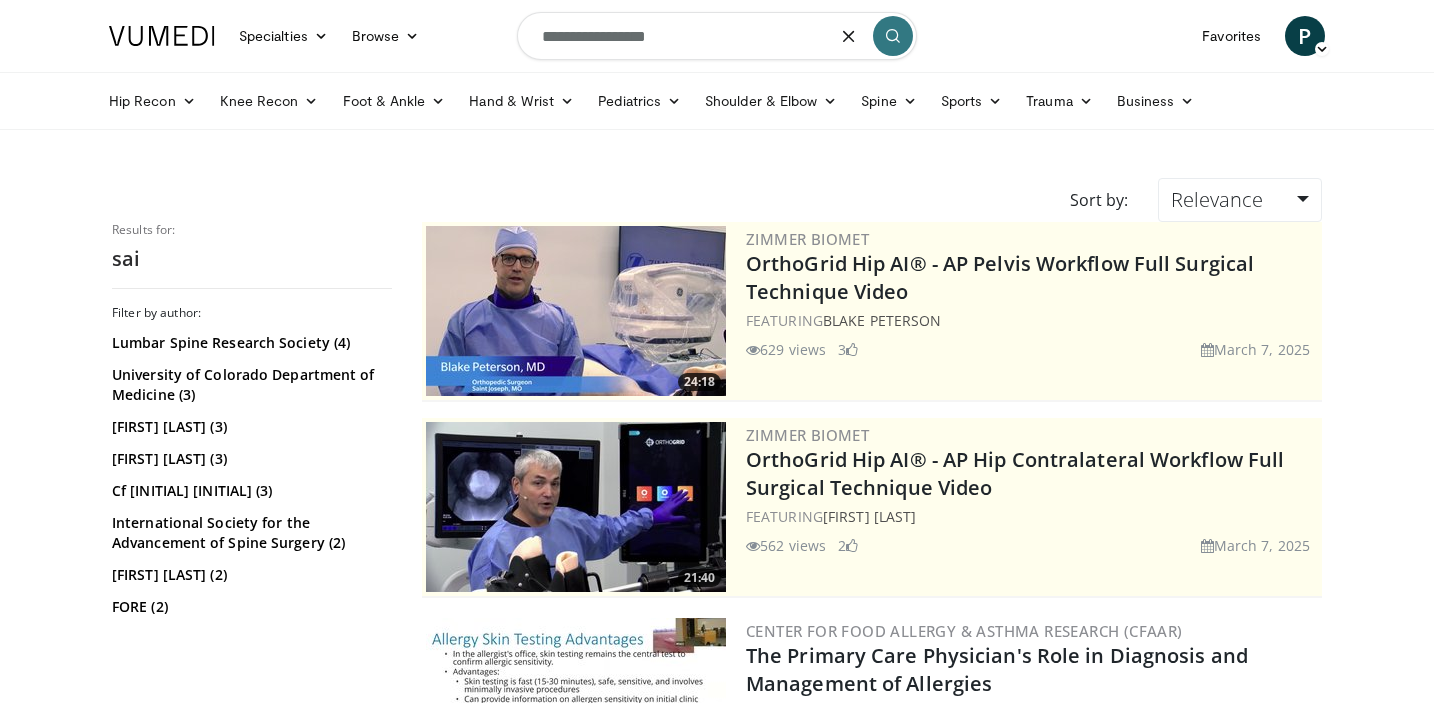 type on "**********" 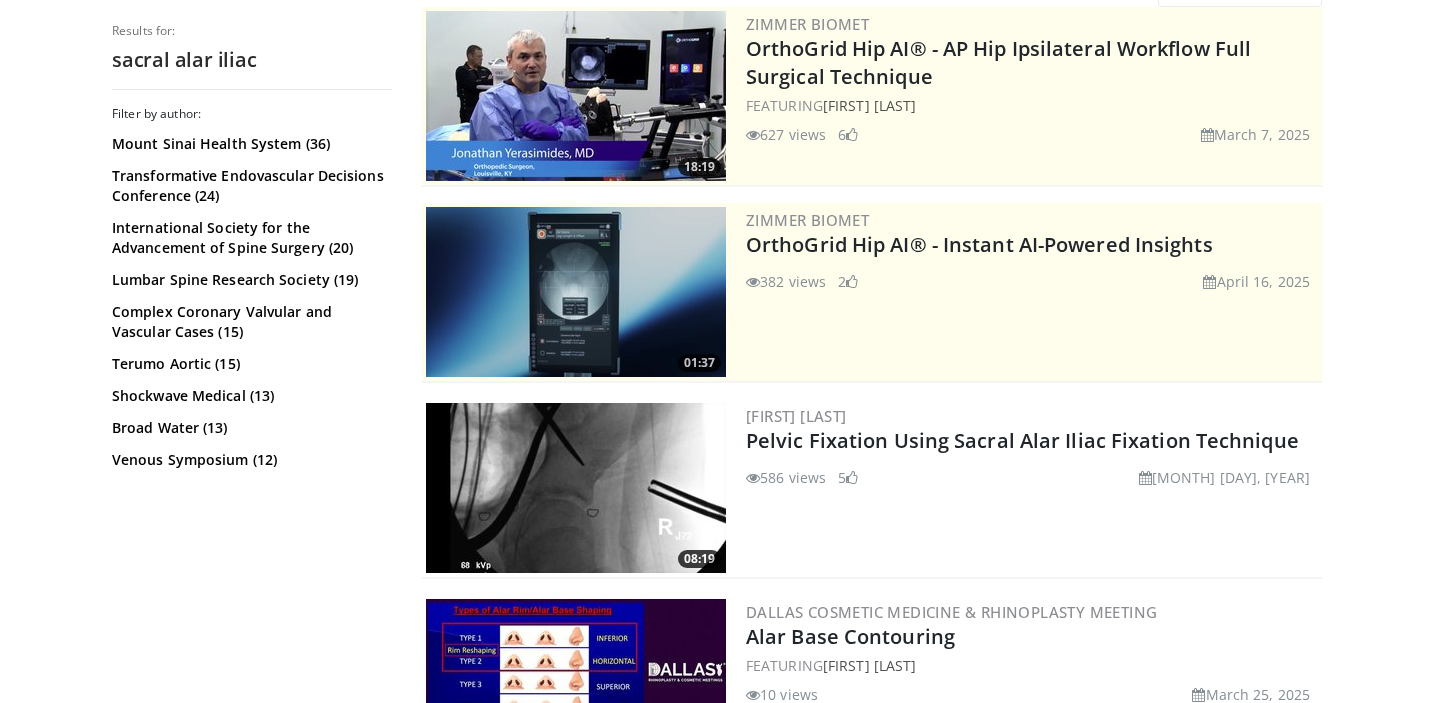 scroll, scrollTop: 218, scrollLeft: 0, axis: vertical 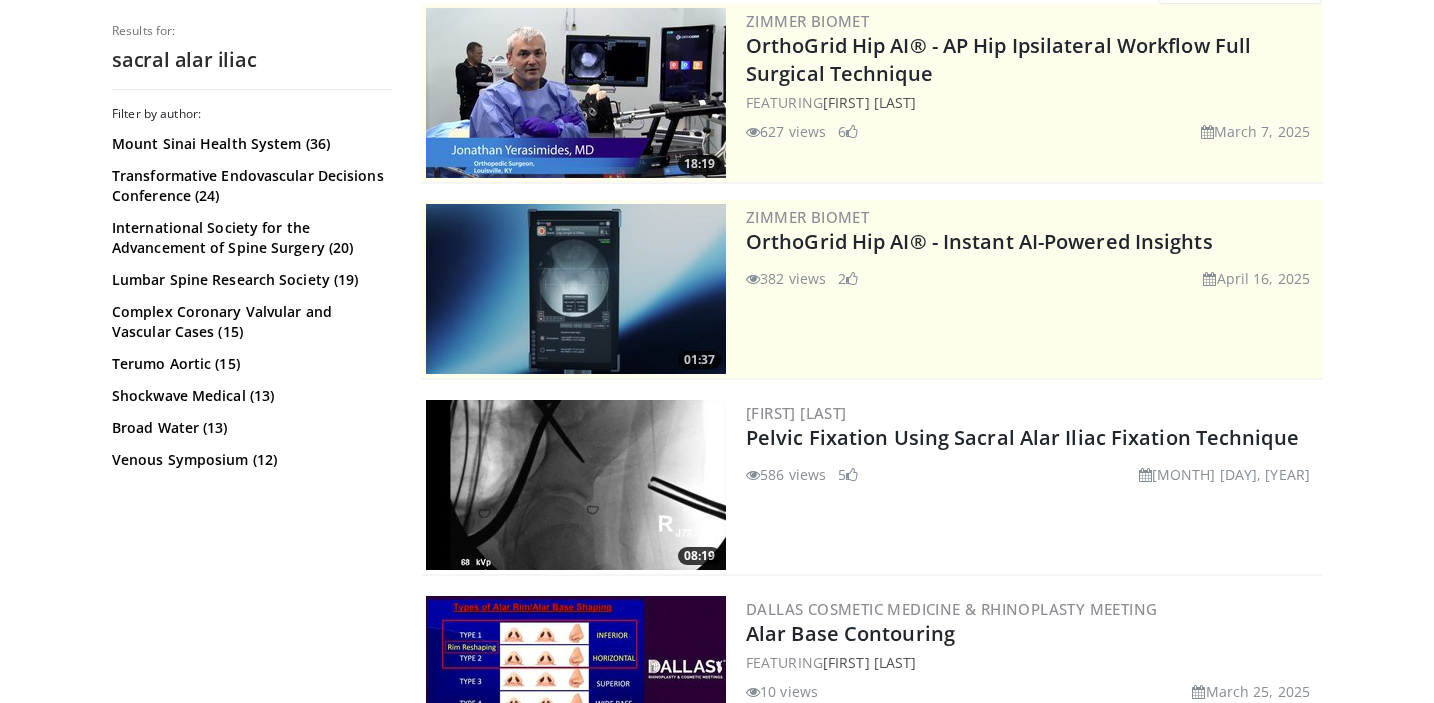 click at bounding box center [576, 485] 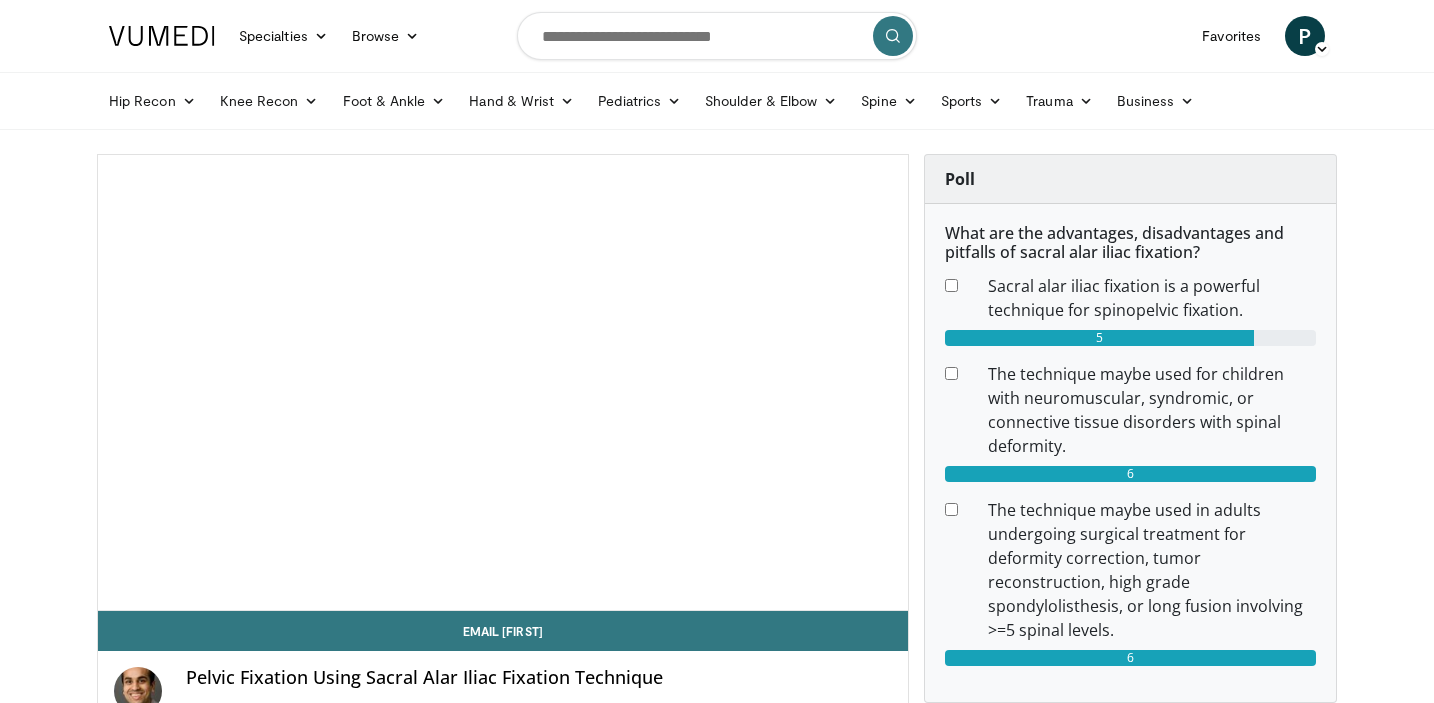 scroll, scrollTop: 0, scrollLeft: 0, axis: both 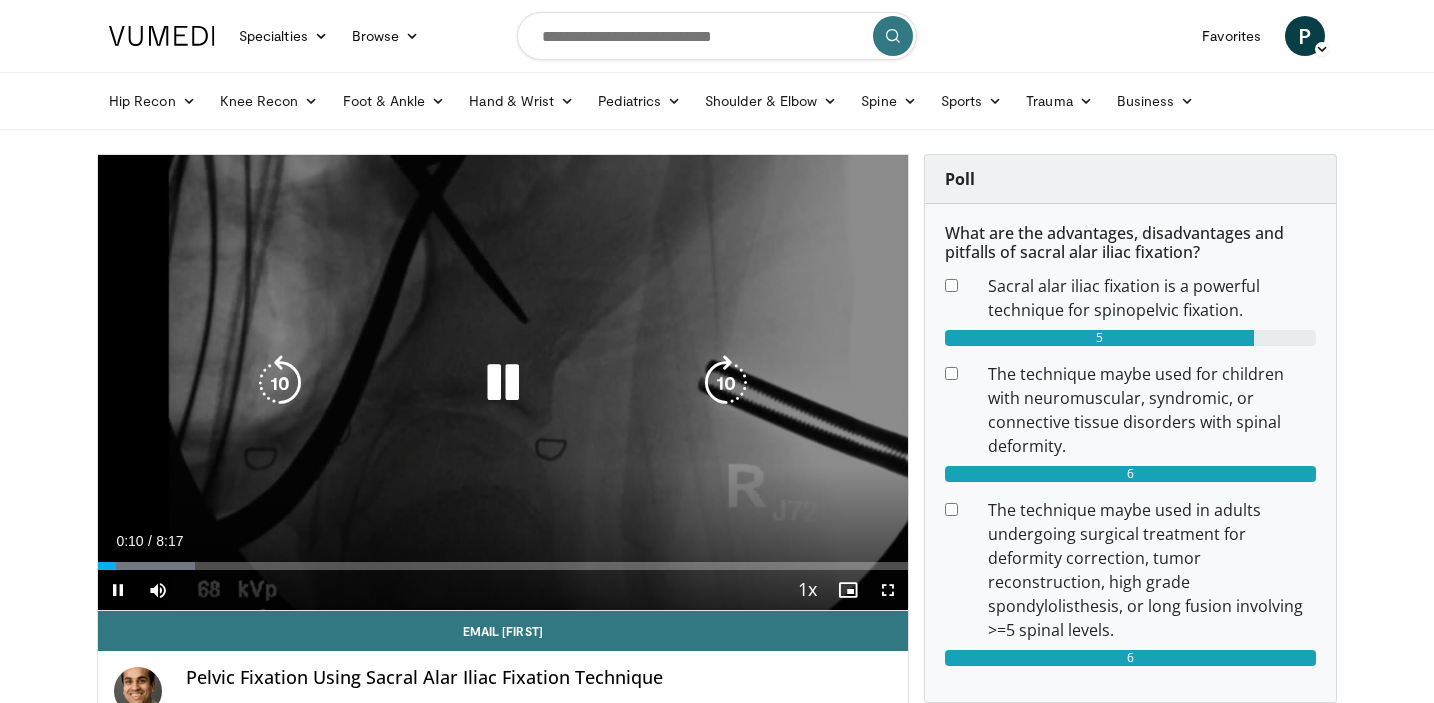 click at bounding box center [503, 383] 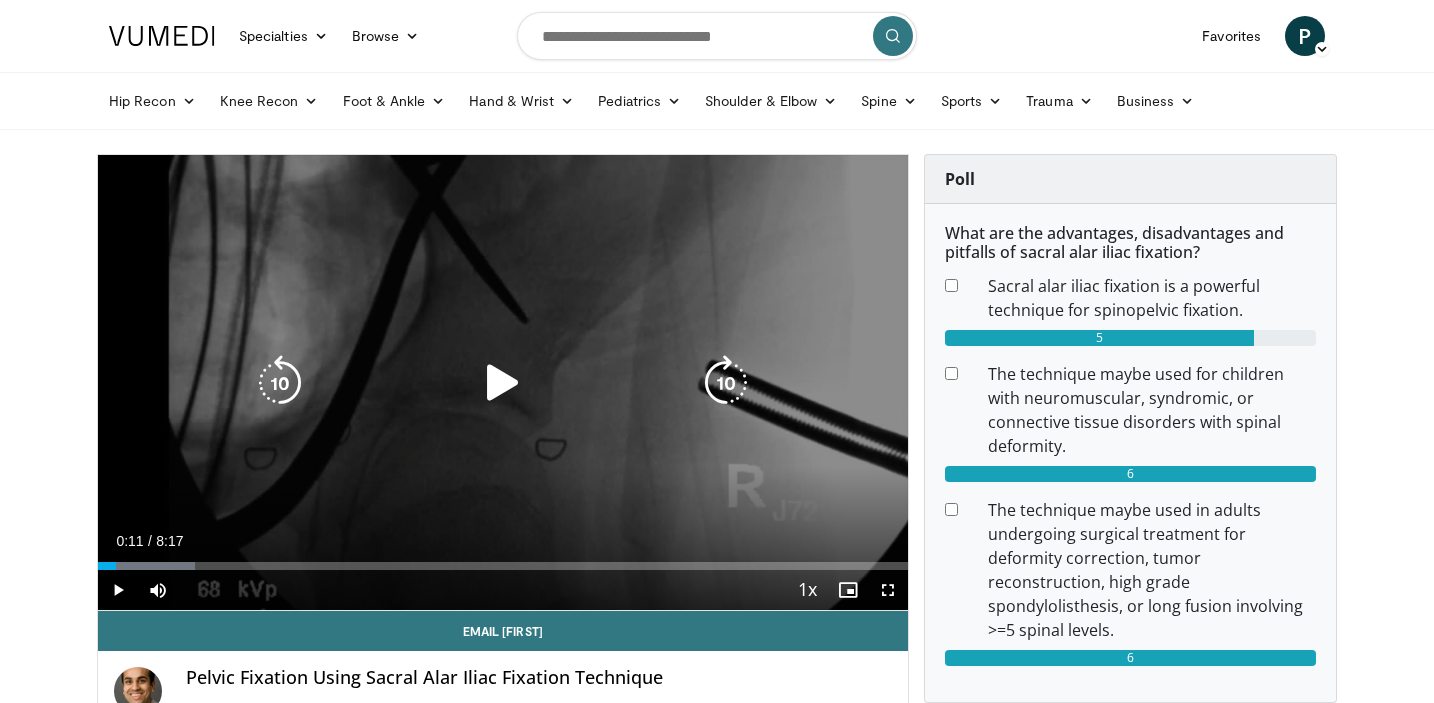 click at bounding box center [503, 383] 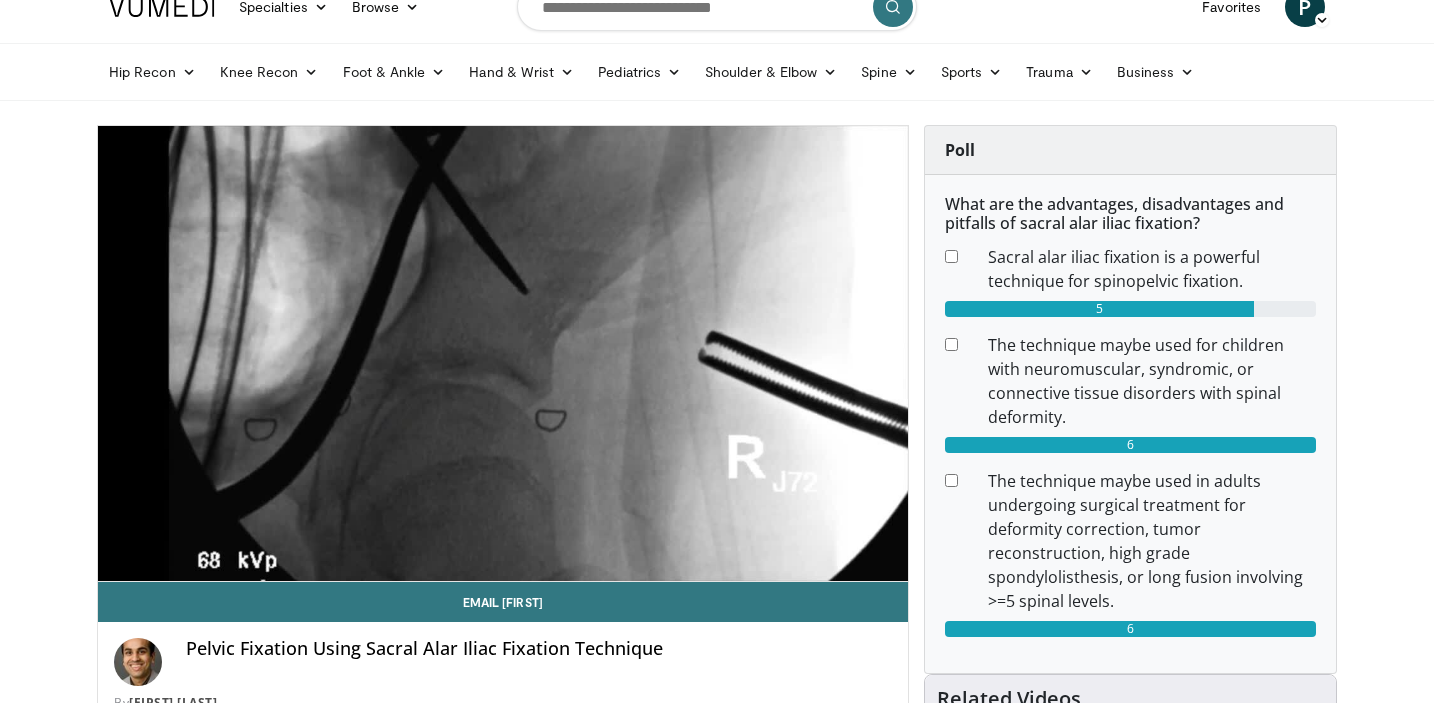 scroll, scrollTop: 0, scrollLeft: 0, axis: both 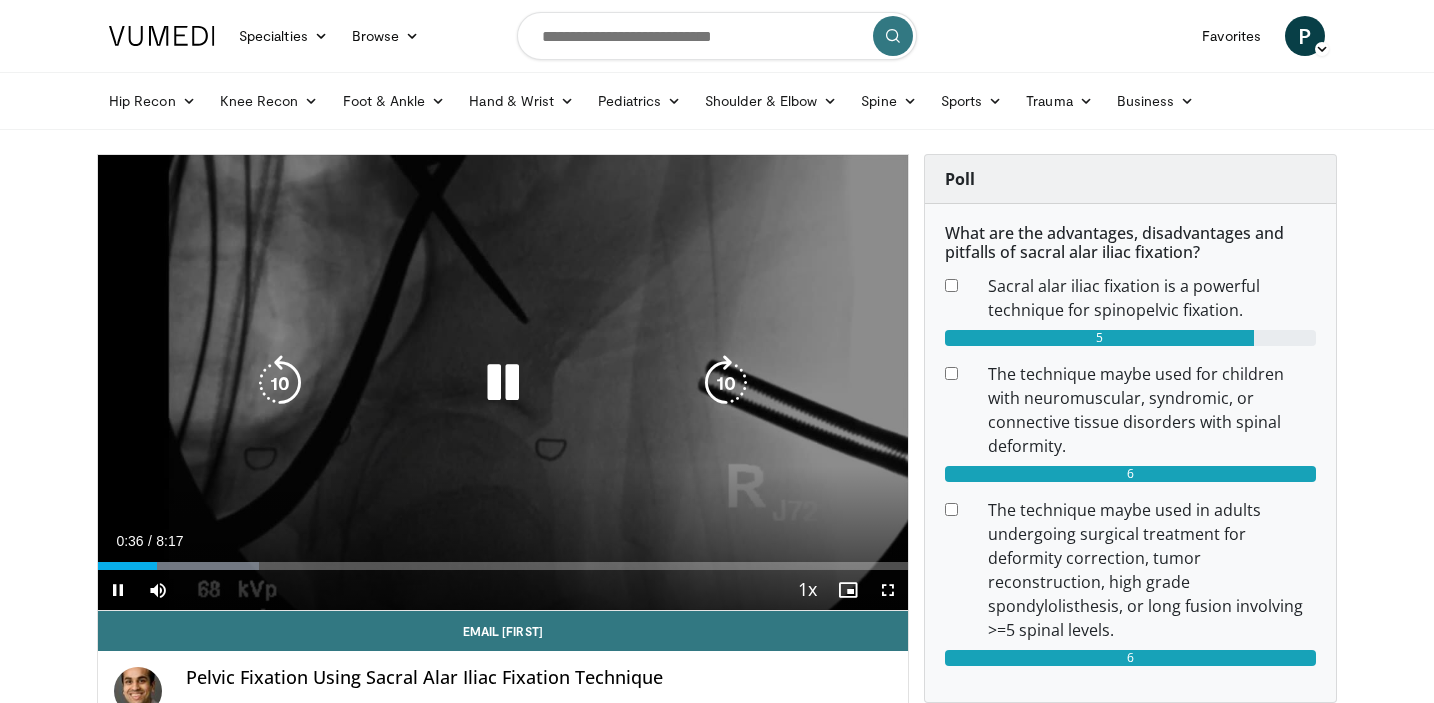 click at bounding box center (503, 383) 